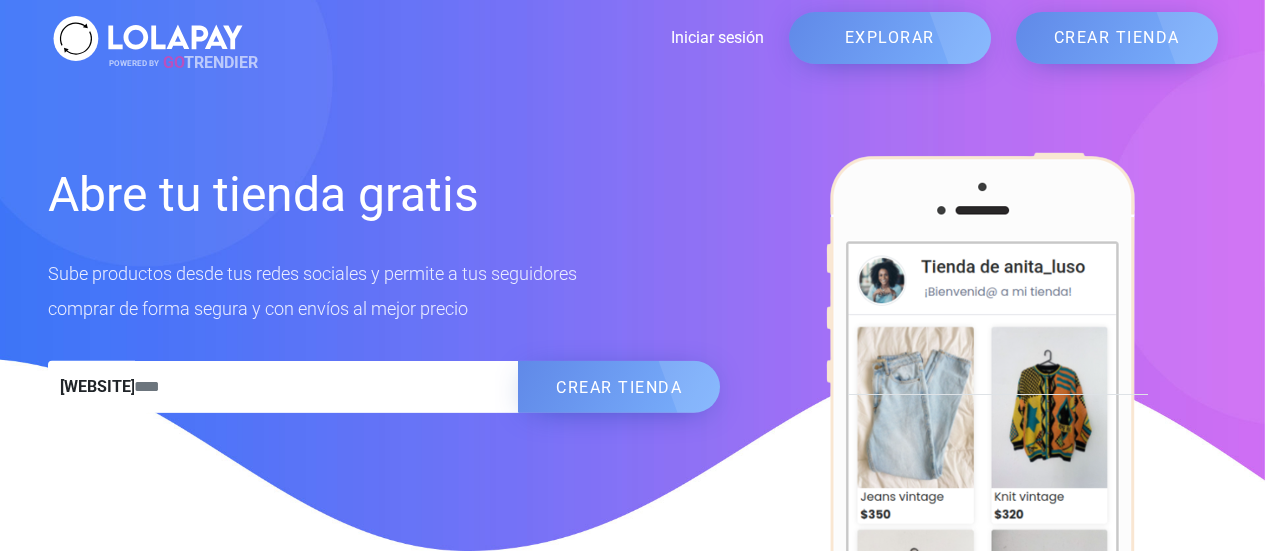 scroll, scrollTop: 0, scrollLeft: 0, axis: both 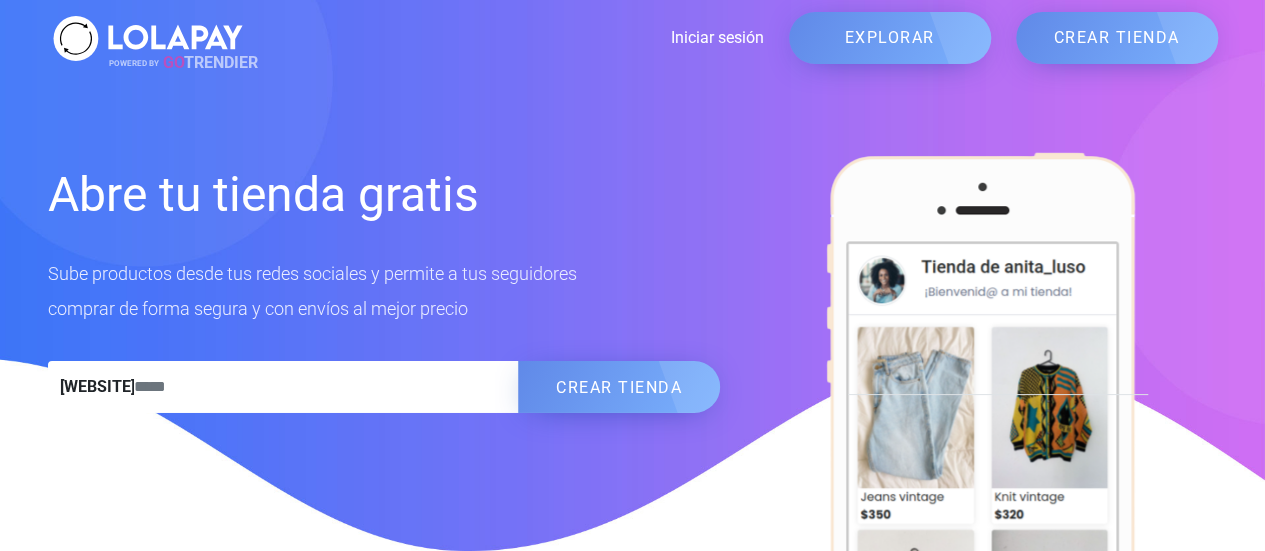 click on "Iniciar sesión" at bounding box center [506, 38] 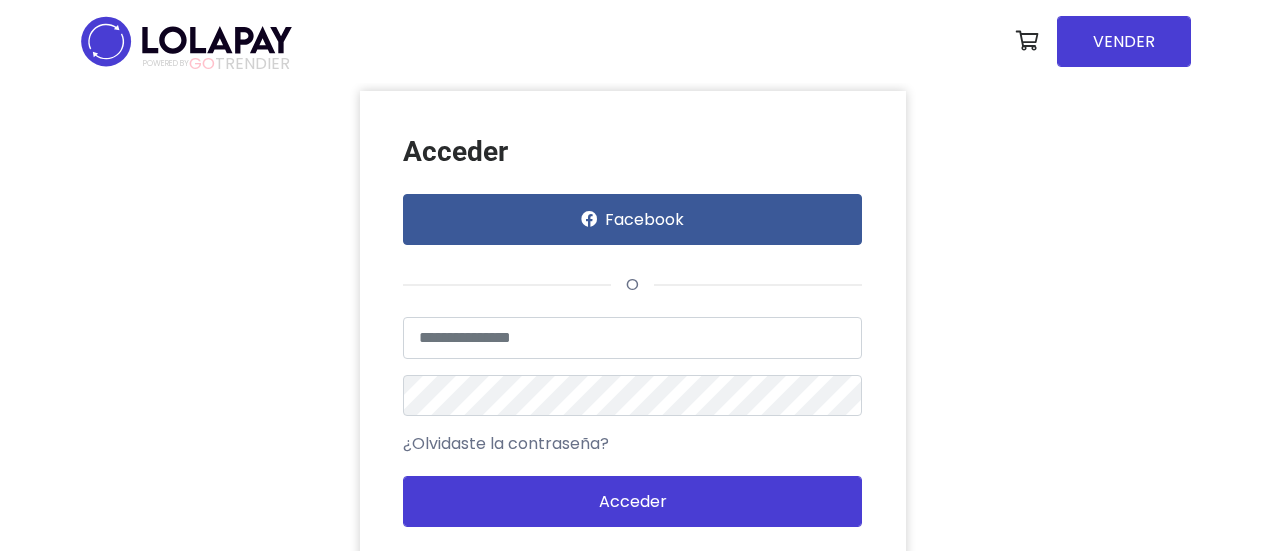 scroll, scrollTop: 0, scrollLeft: 0, axis: both 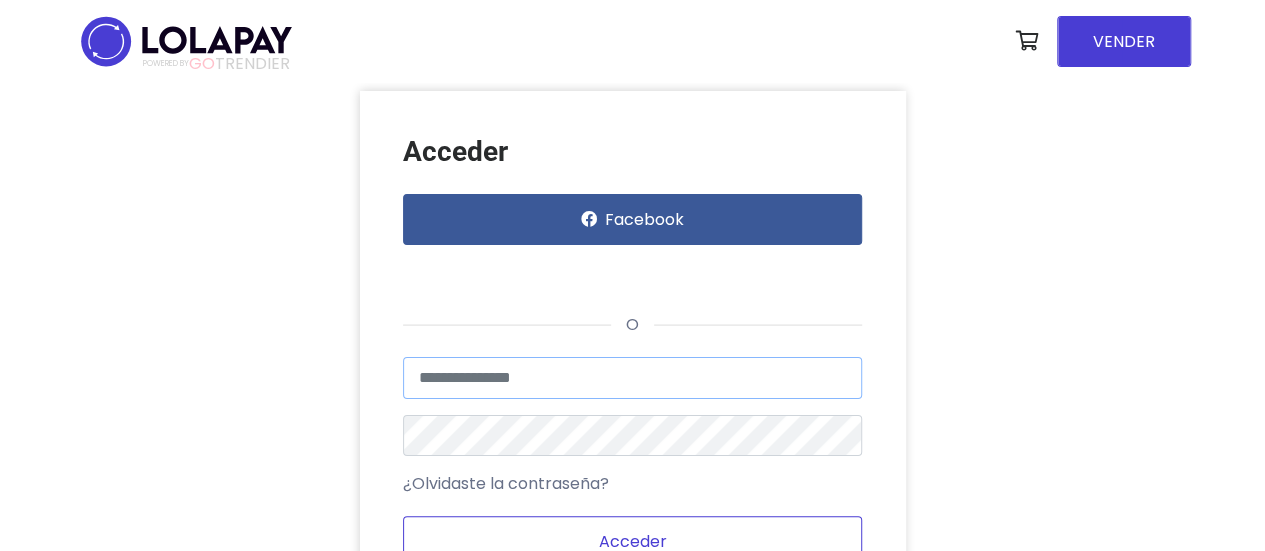 type on "**********" 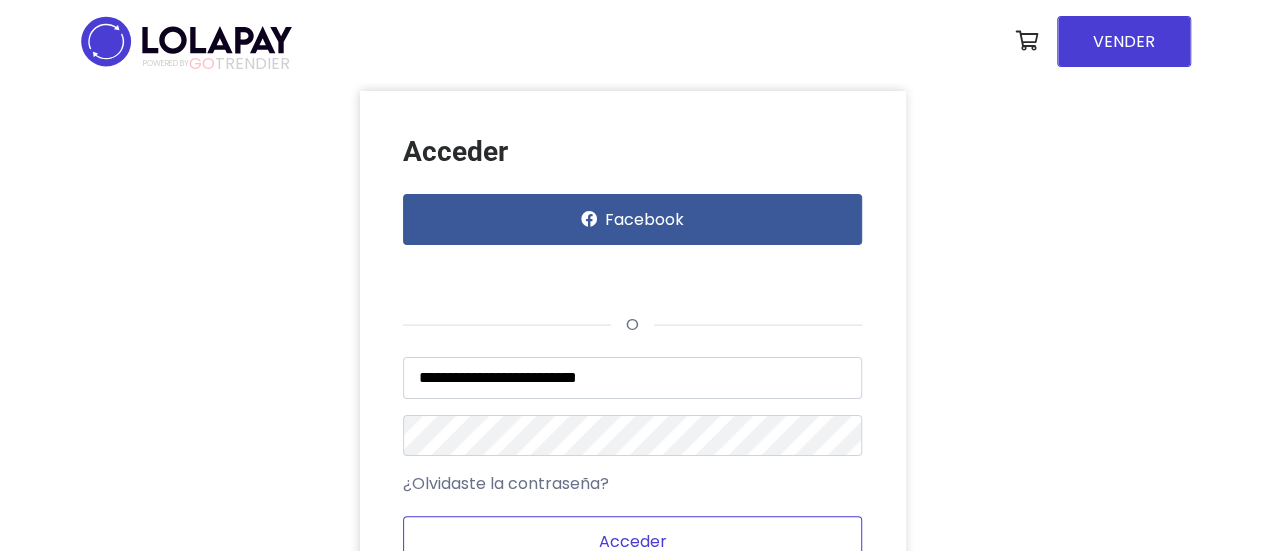 click on "Acceder" at bounding box center (632, 541) 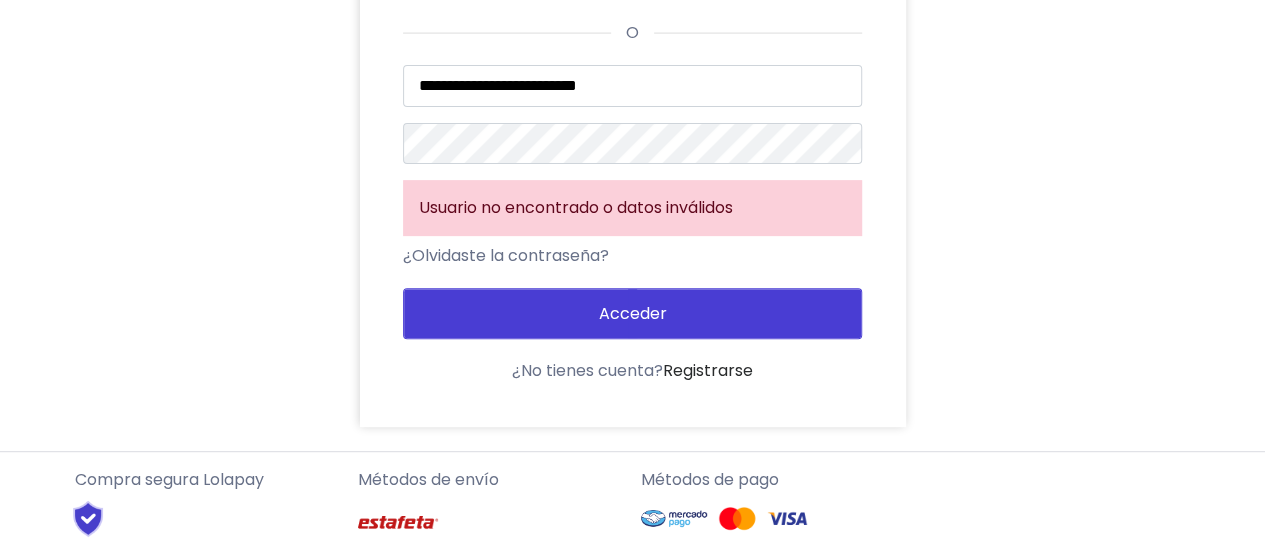 scroll, scrollTop: 300, scrollLeft: 0, axis: vertical 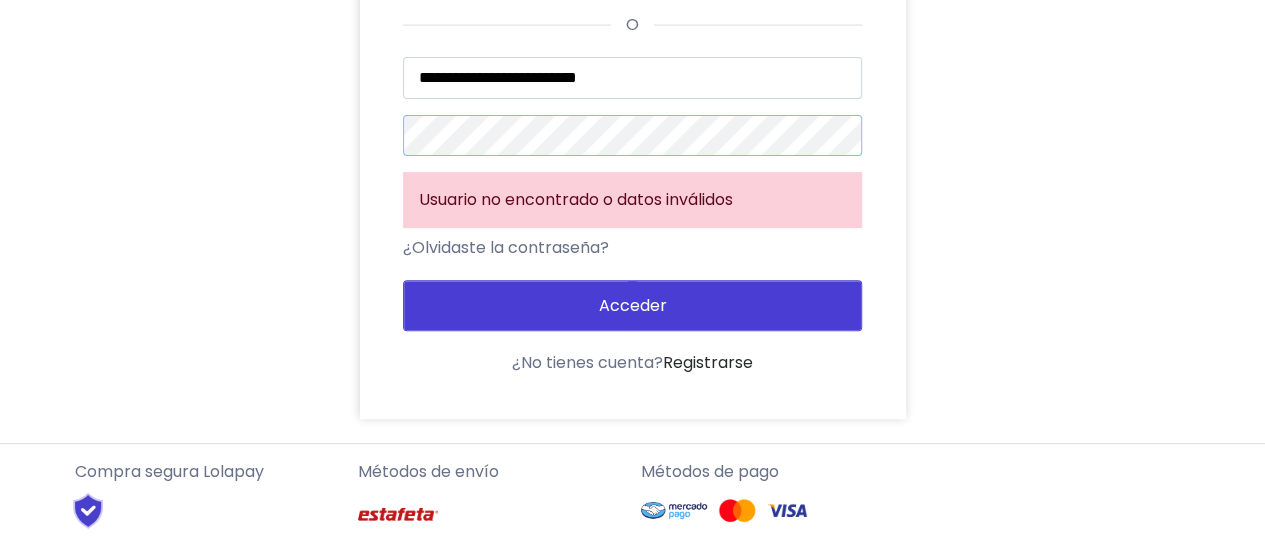 click on "**********" at bounding box center (633, 104) 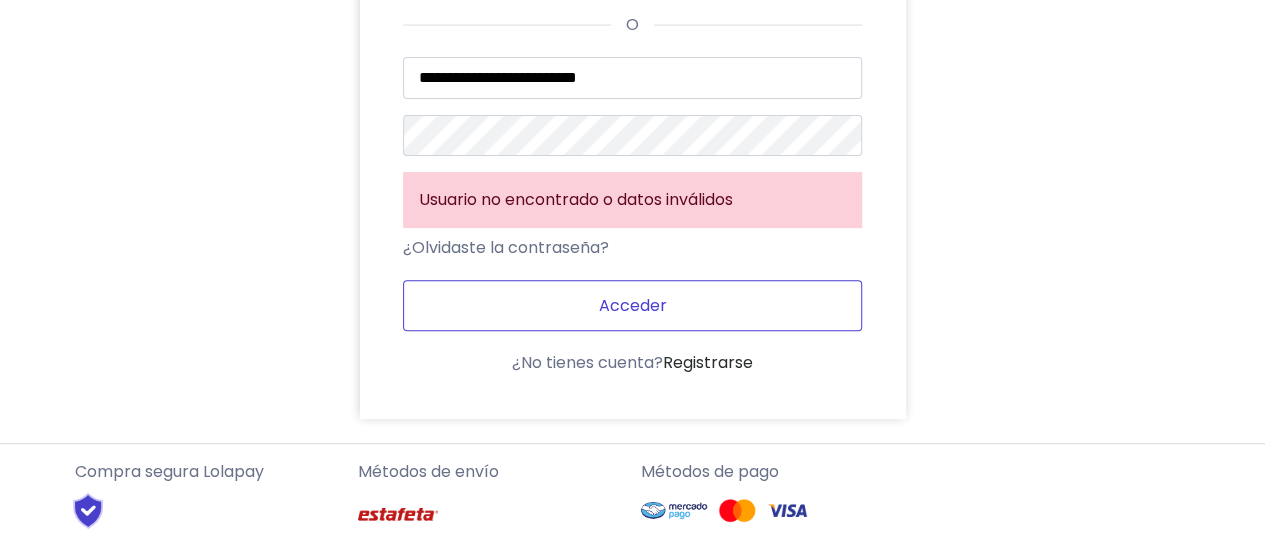 click on "Acceder" at bounding box center [632, 305] 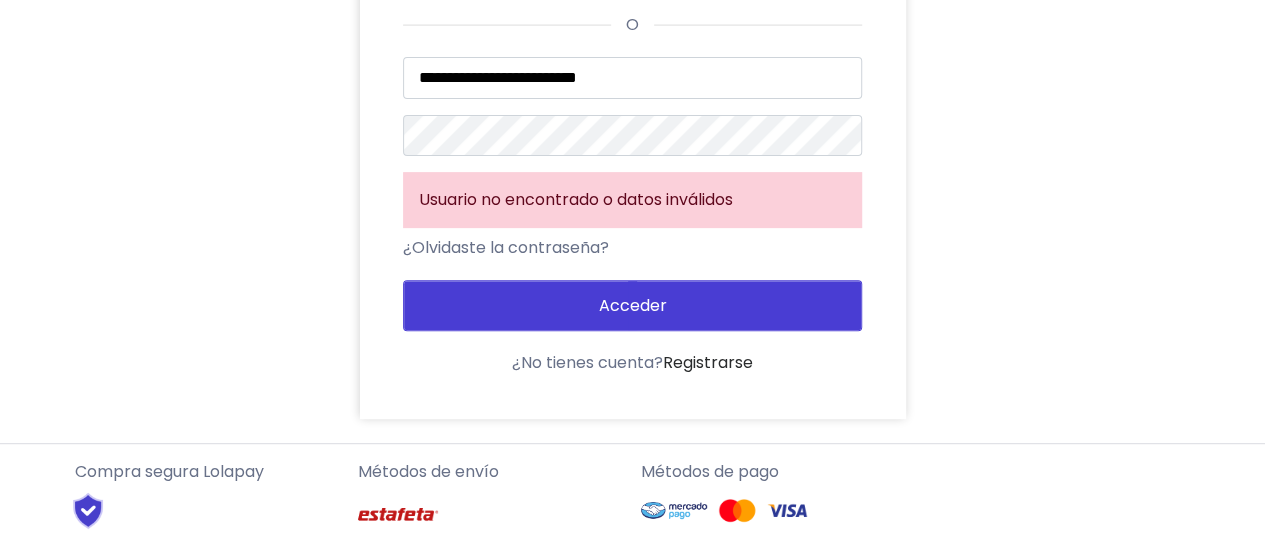 click on "¿Olvidaste la contraseña?" at bounding box center [506, 248] 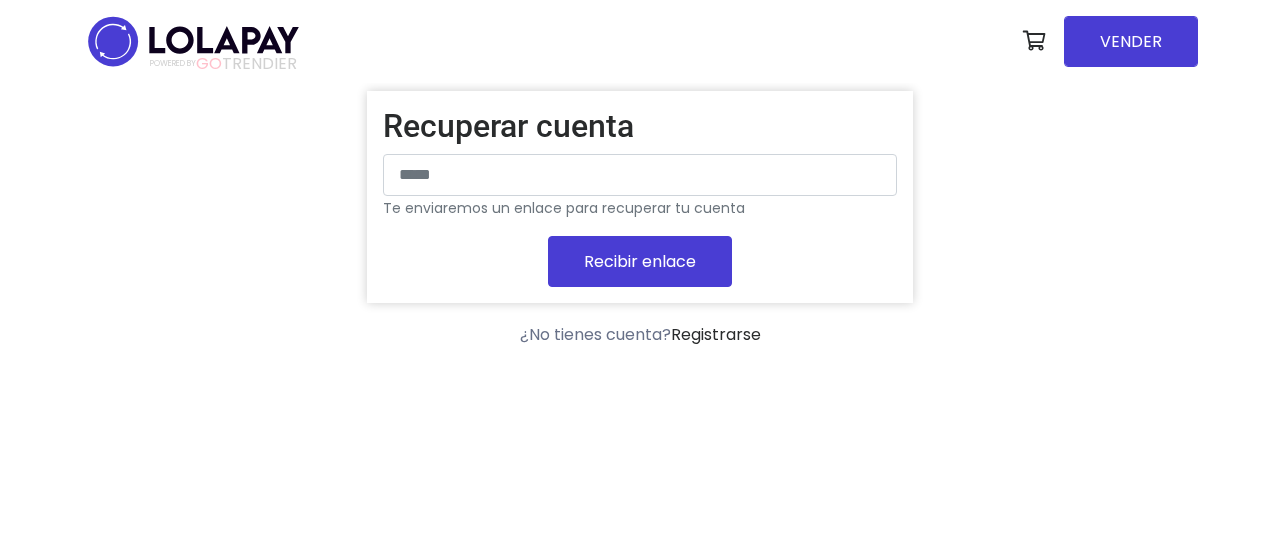 scroll, scrollTop: 0, scrollLeft: 0, axis: both 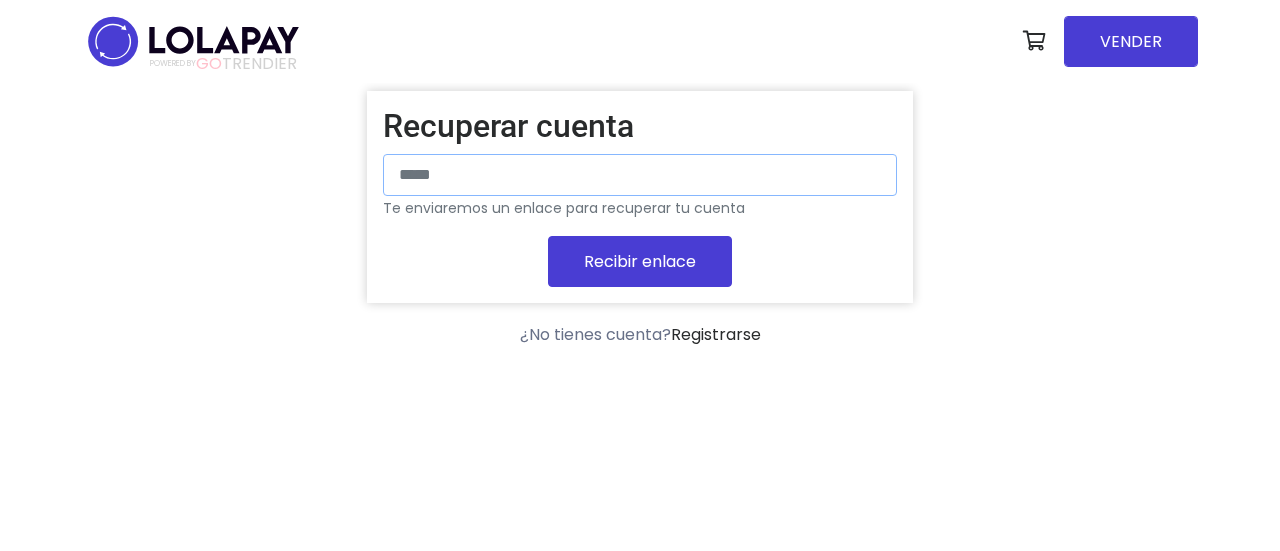 click at bounding box center [640, 175] 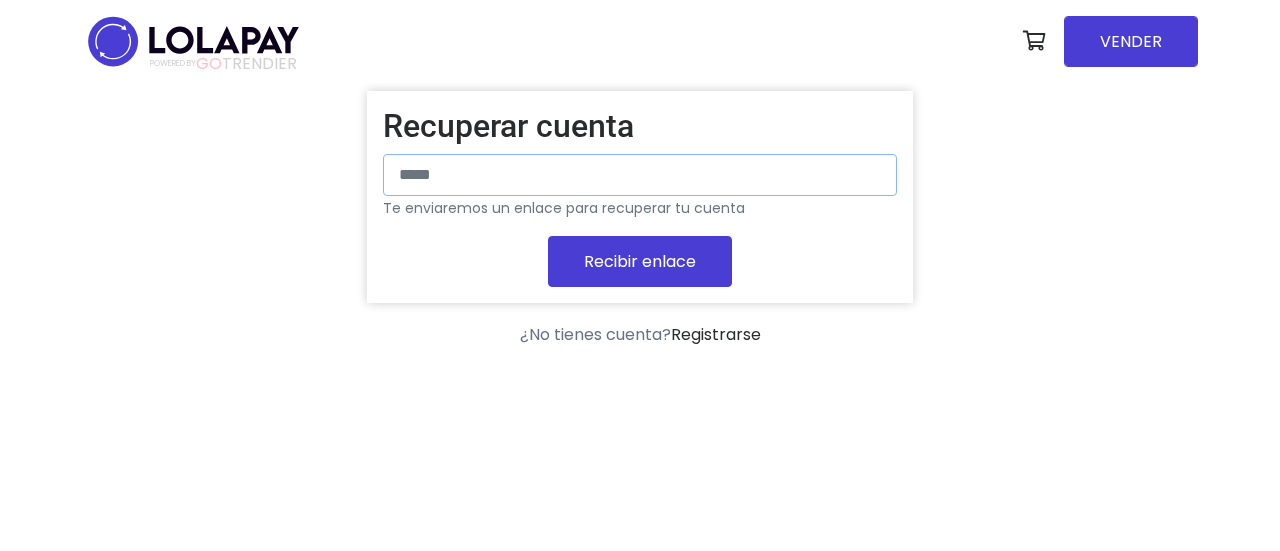 type on "**********" 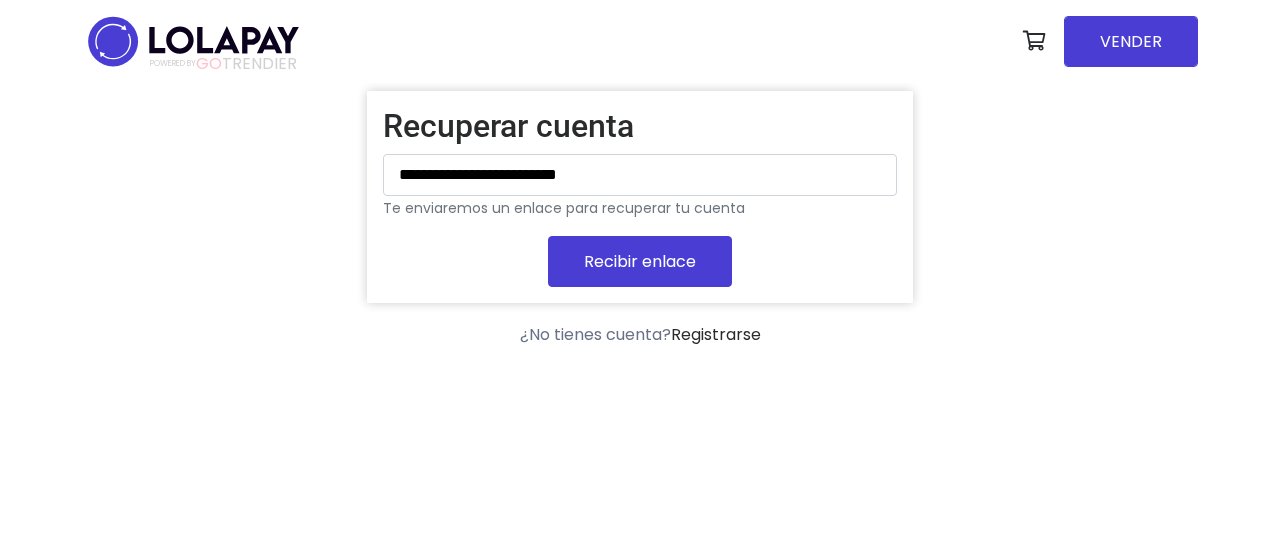 click on "Recibir enlace" at bounding box center [640, 261] 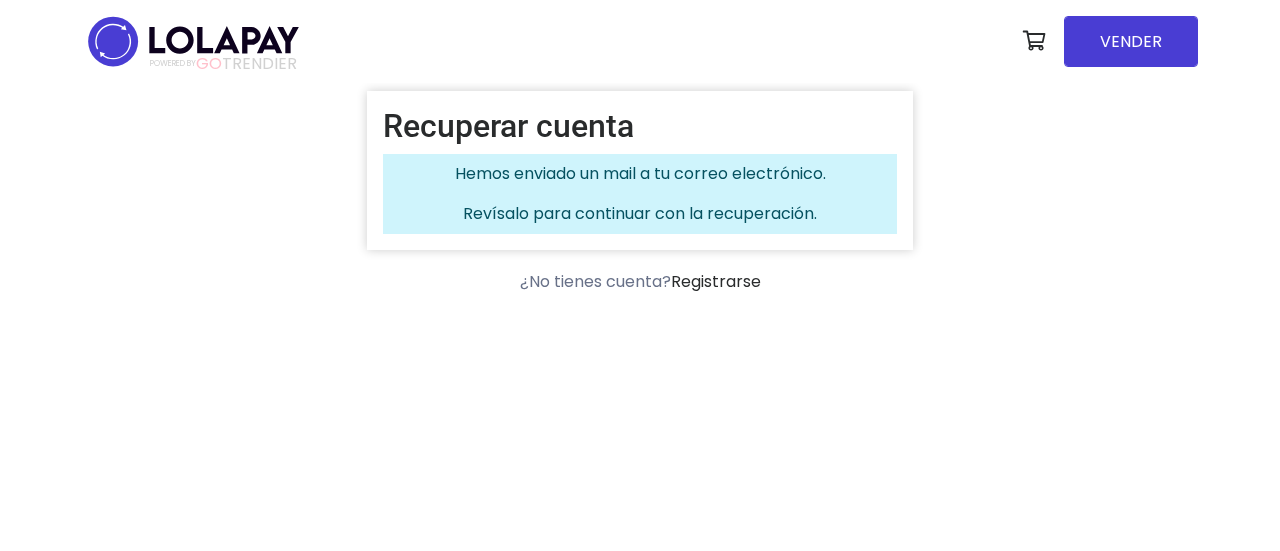 scroll, scrollTop: 0, scrollLeft: 0, axis: both 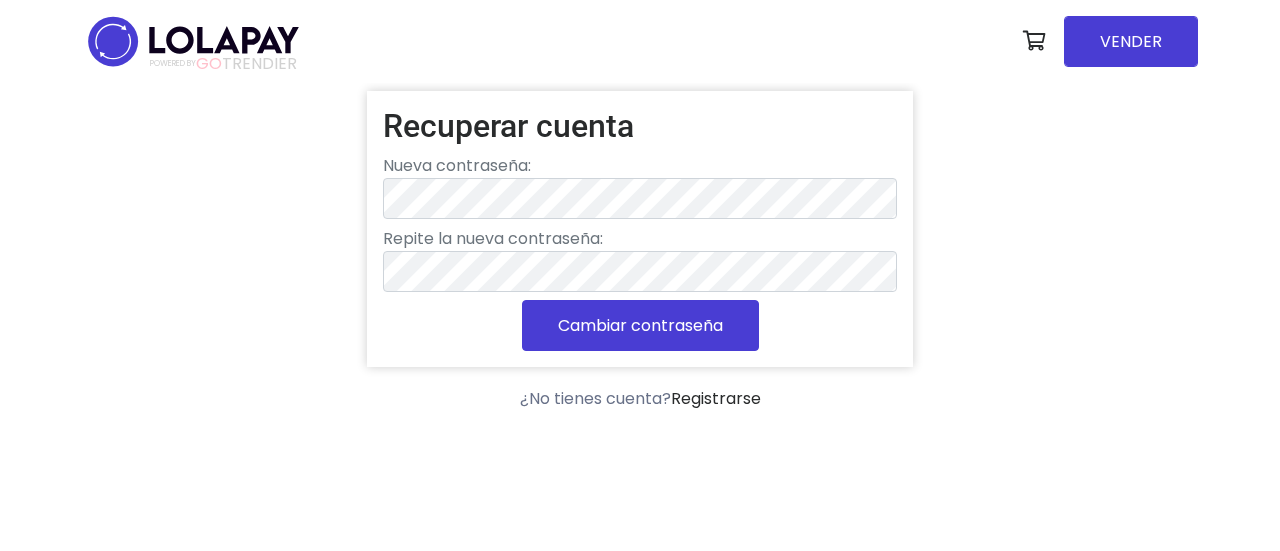 click on "Cambiar contraseña" at bounding box center [640, 325] 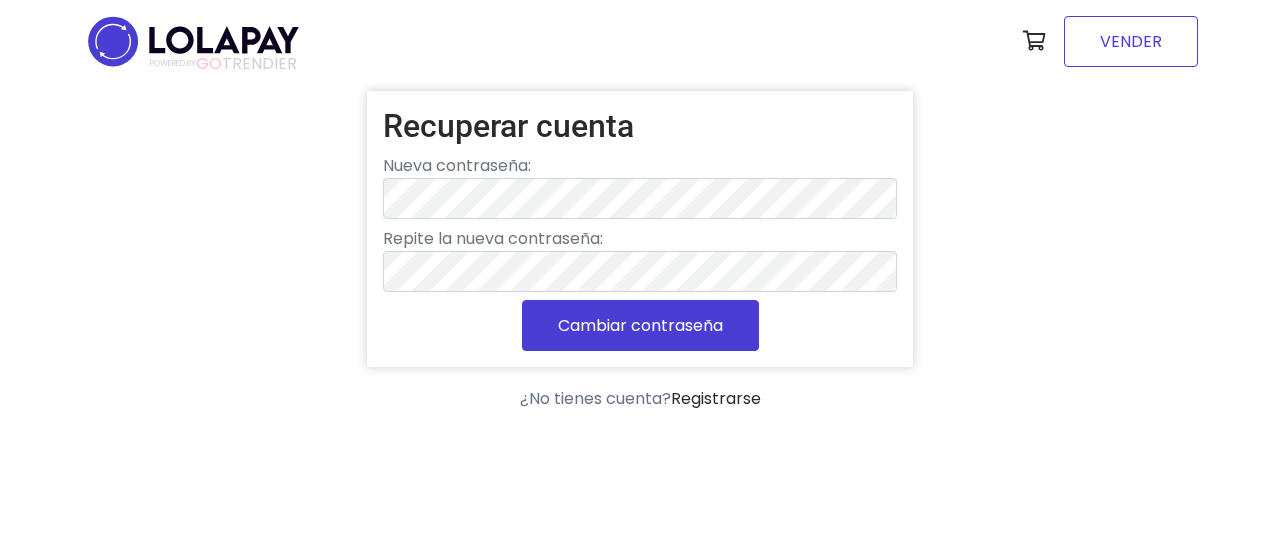 click on "VENDER" at bounding box center [1131, 41] 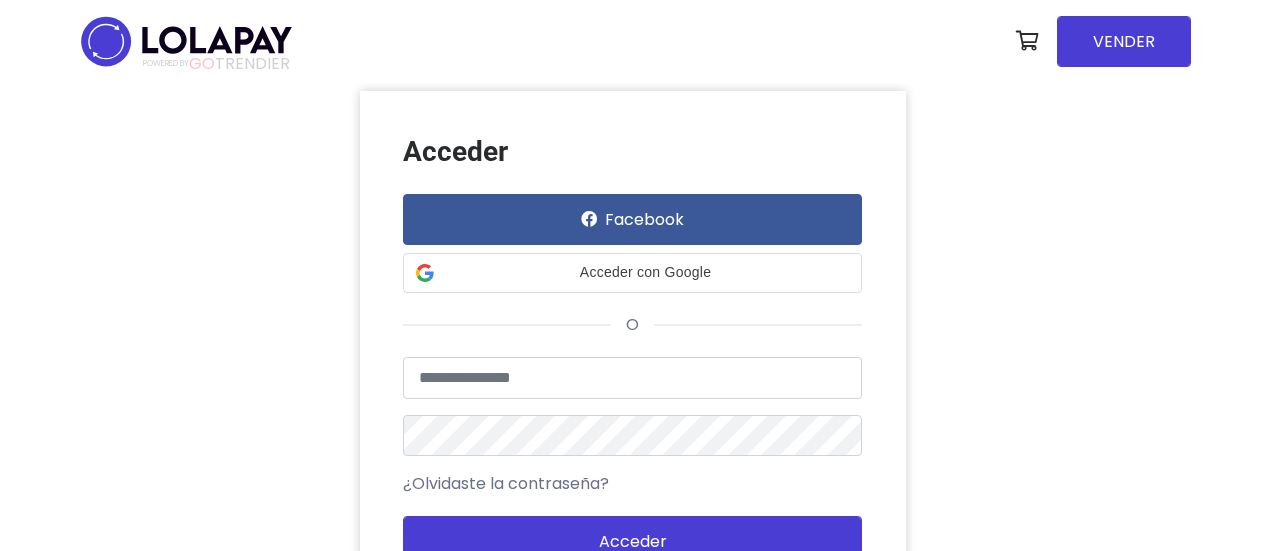 scroll, scrollTop: 0, scrollLeft: 0, axis: both 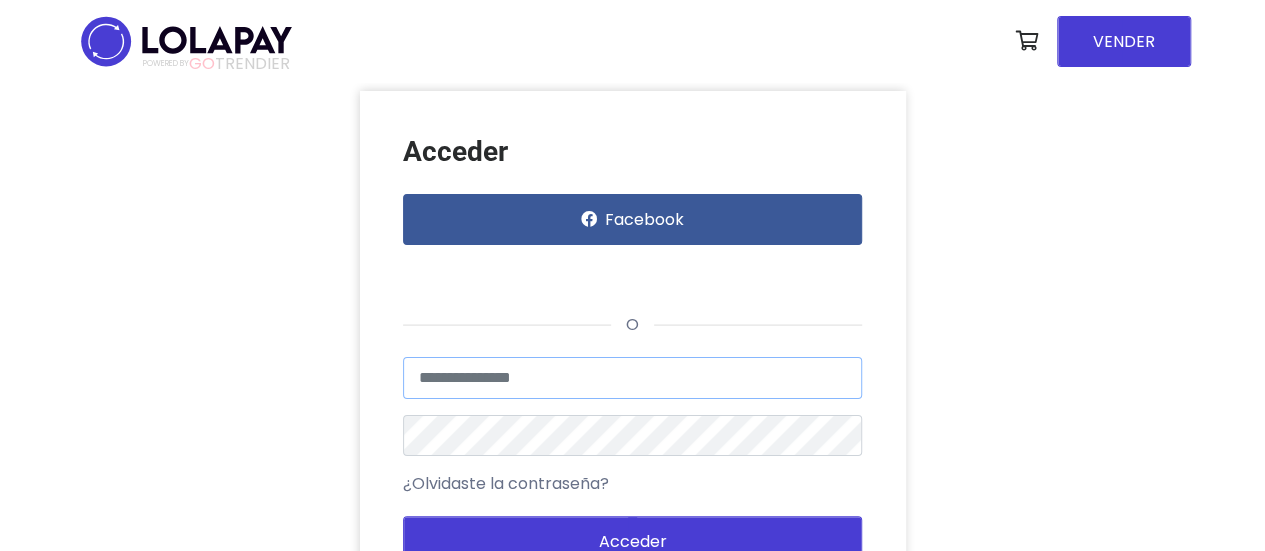 type on "**********" 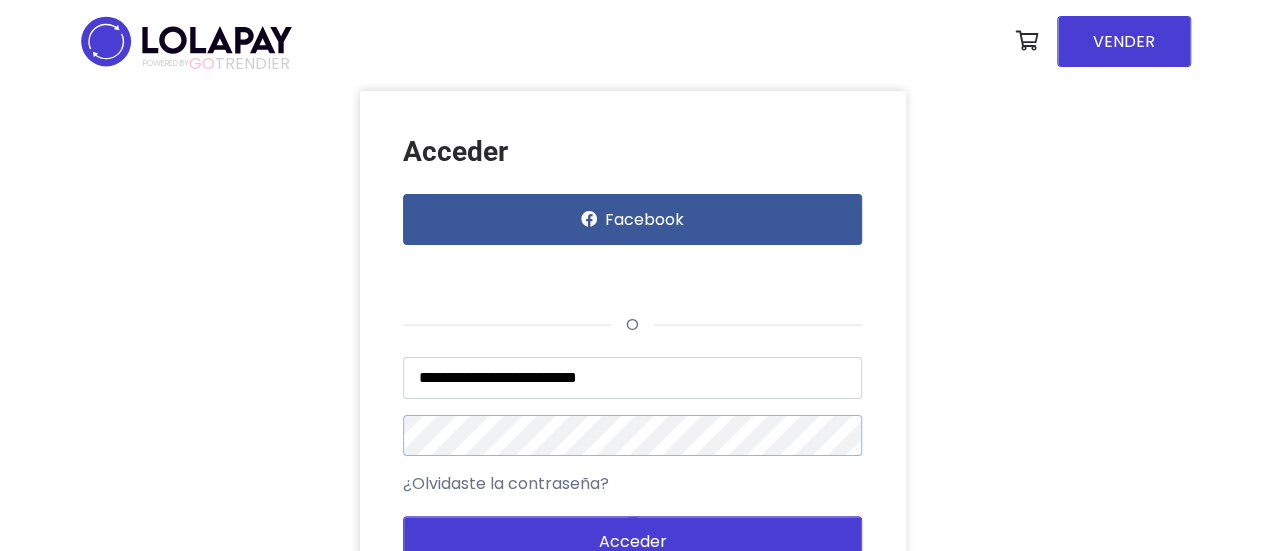 click on "**********" at bounding box center [633, 372] 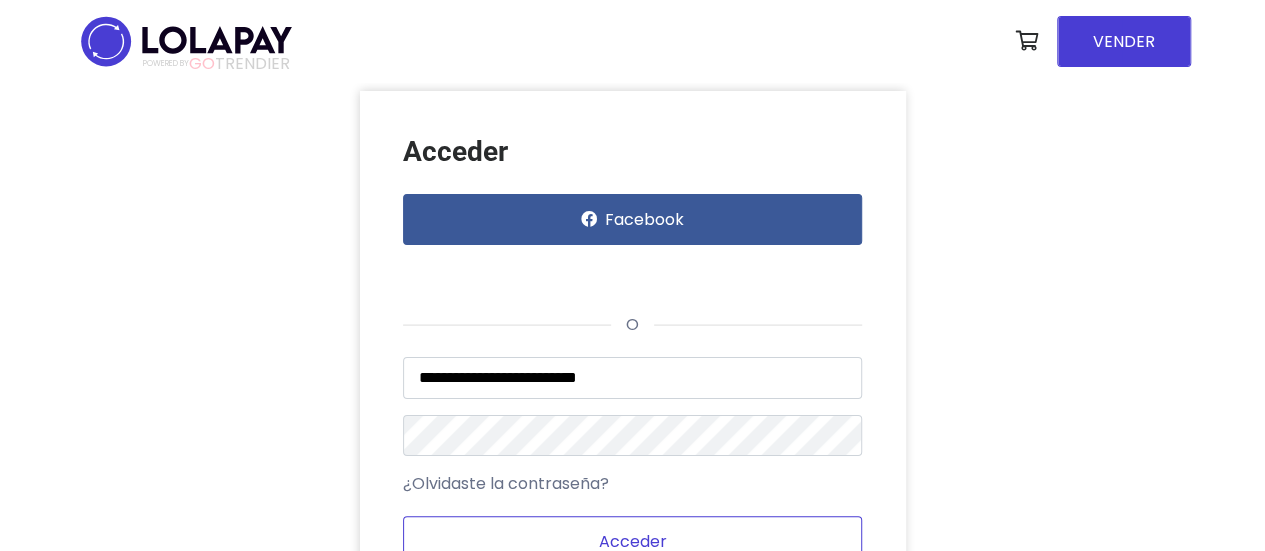 click on "Acceder" at bounding box center [632, 541] 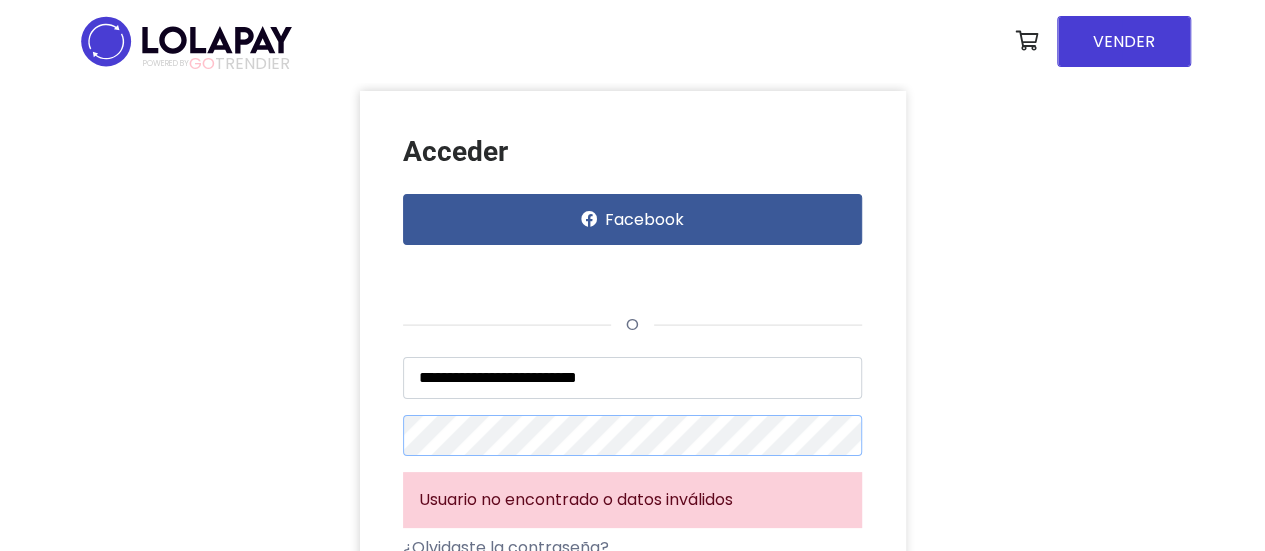 click on "**********" at bounding box center [633, 404] 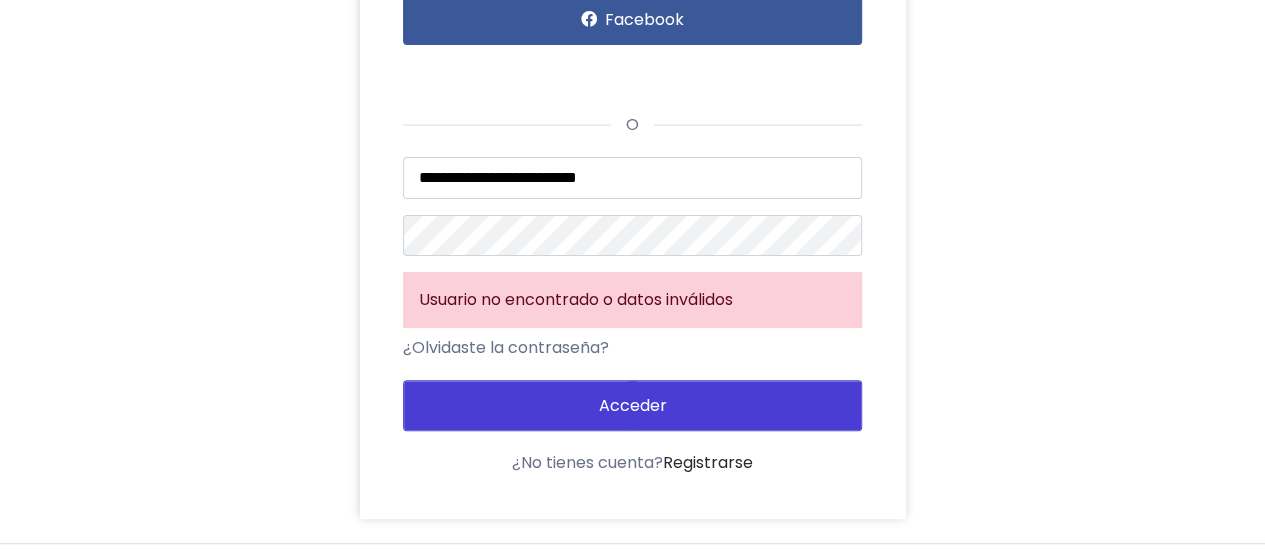 click on "¿Olvidaste la contraseña?" at bounding box center (506, 348) 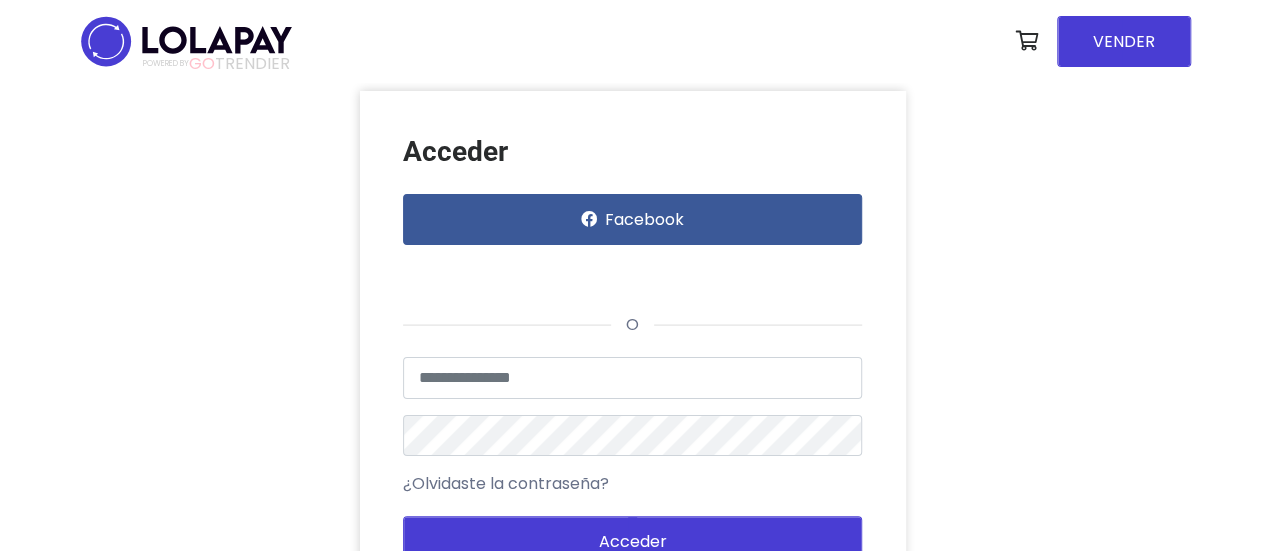 scroll, scrollTop: 0, scrollLeft: 0, axis: both 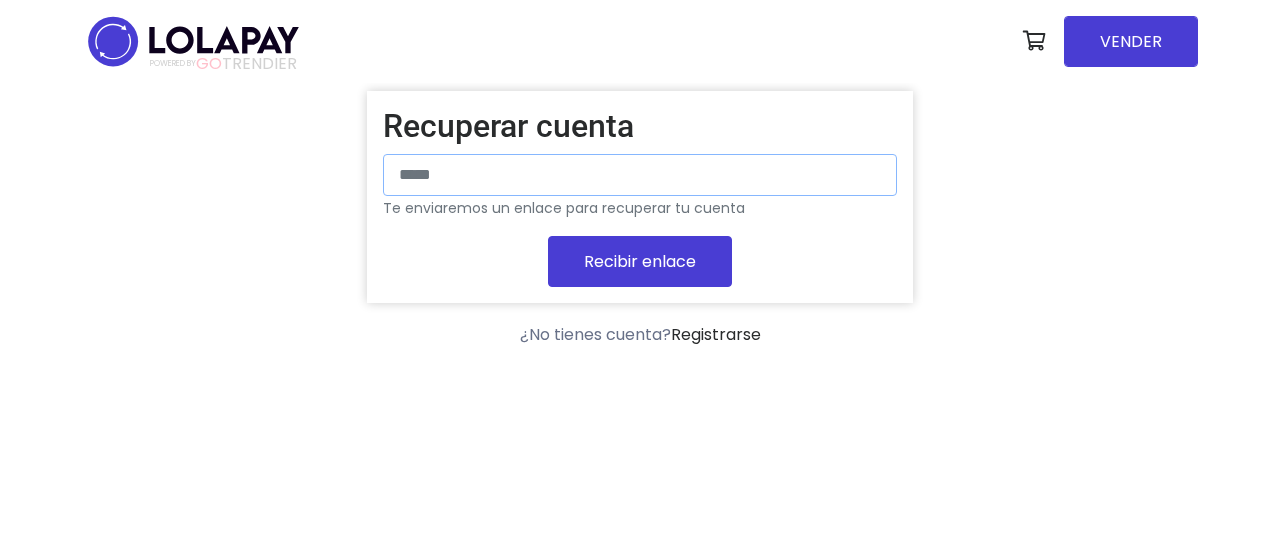 click at bounding box center (640, 175) 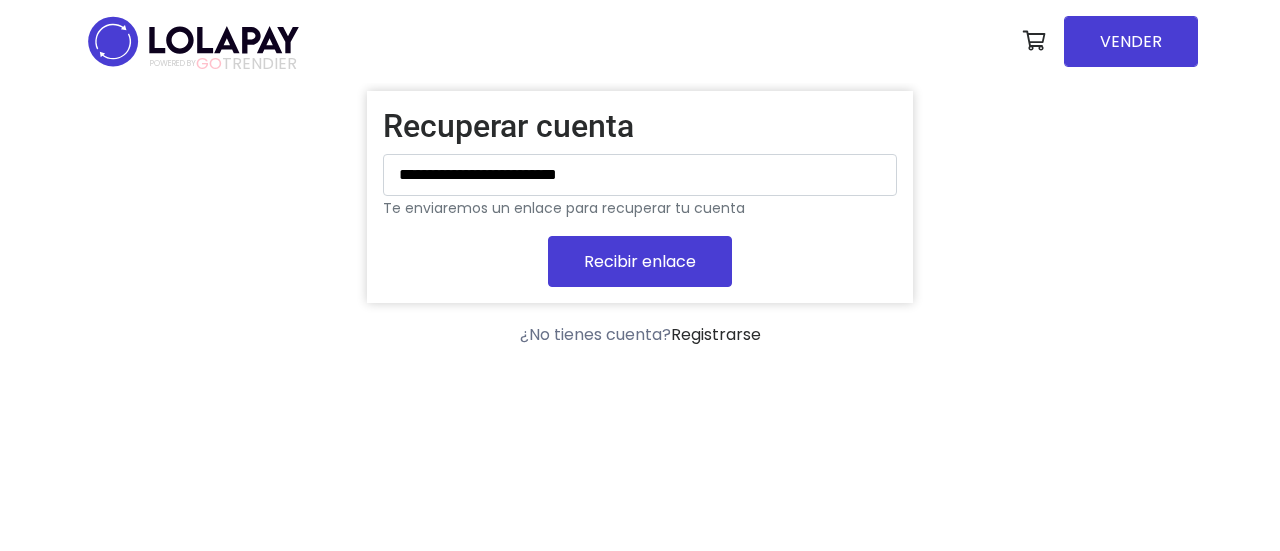 click on "Recibir enlace" at bounding box center (640, 261) 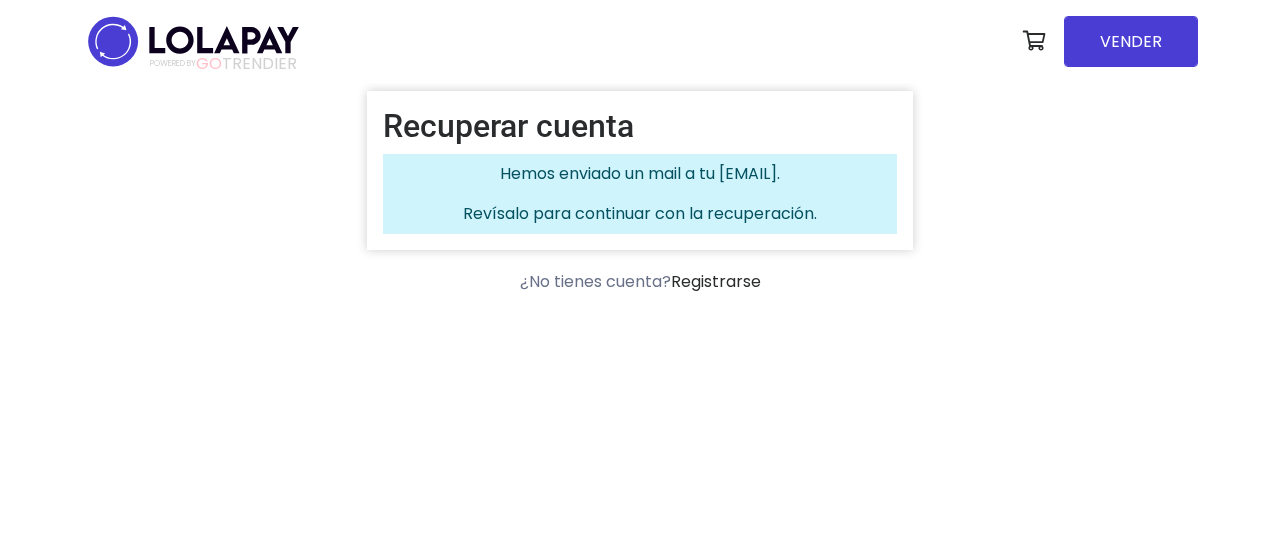 scroll, scrollTop: 0, scrollLeft: 0, axis: both 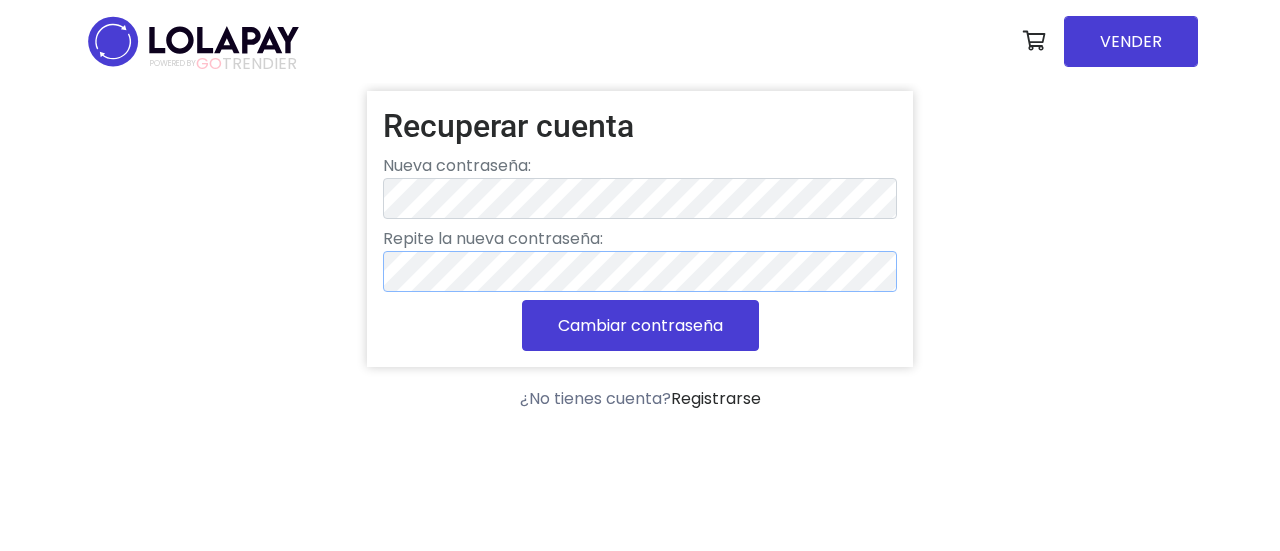click on "Cambiar contraseña" at bounding box center (640, 325) 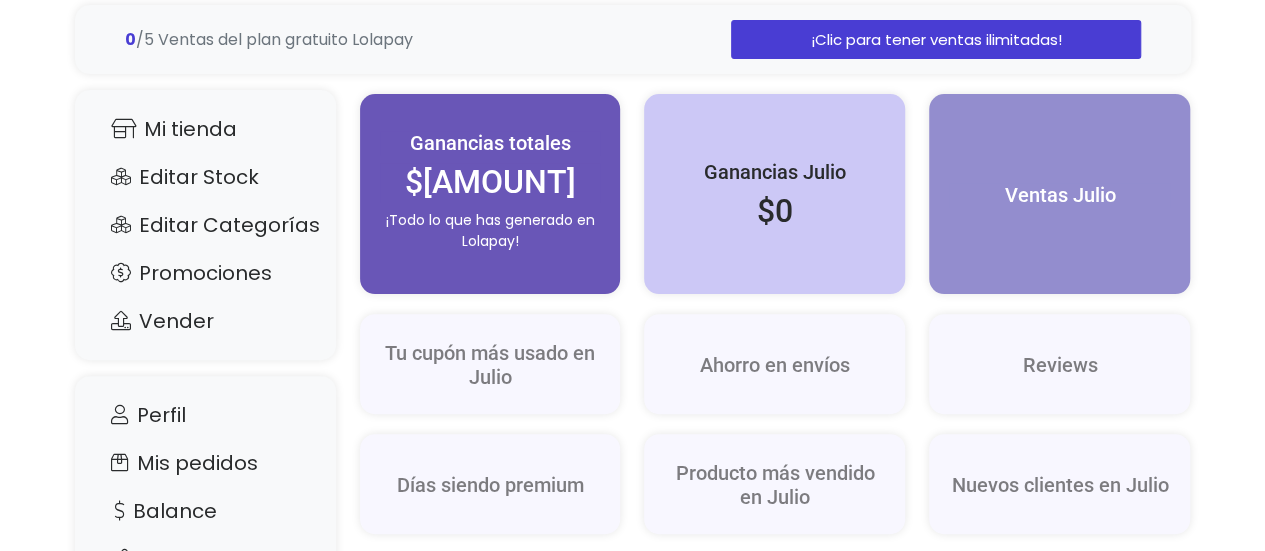 scroll, scrollTop: 151, scrollLeft: 0, axis: vertical 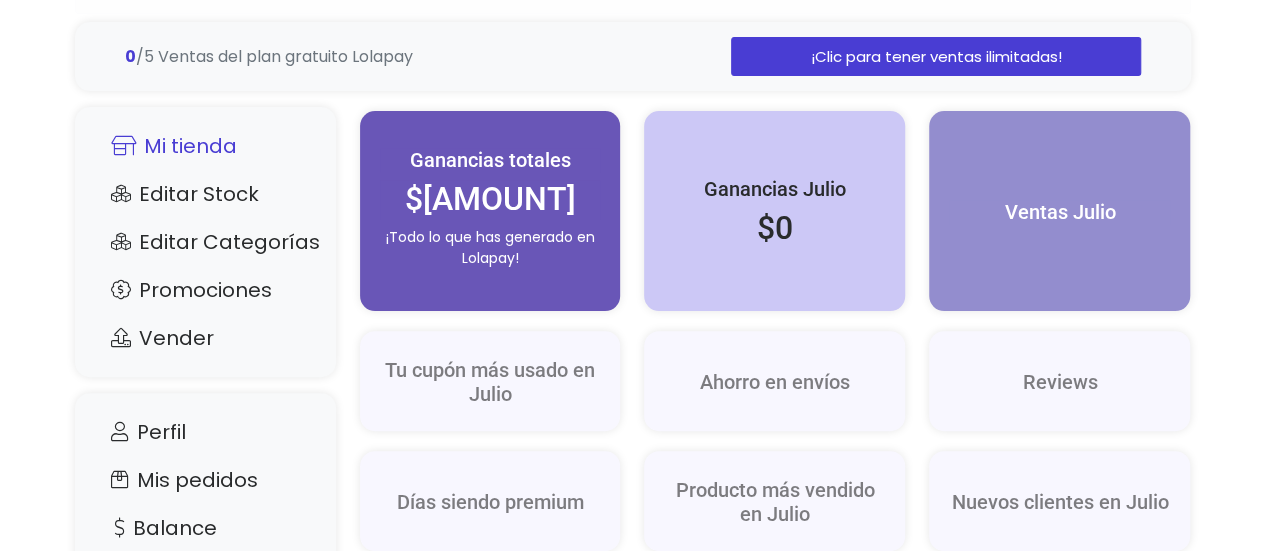 click on "Mi tienda" at bounding box center [205, 146] 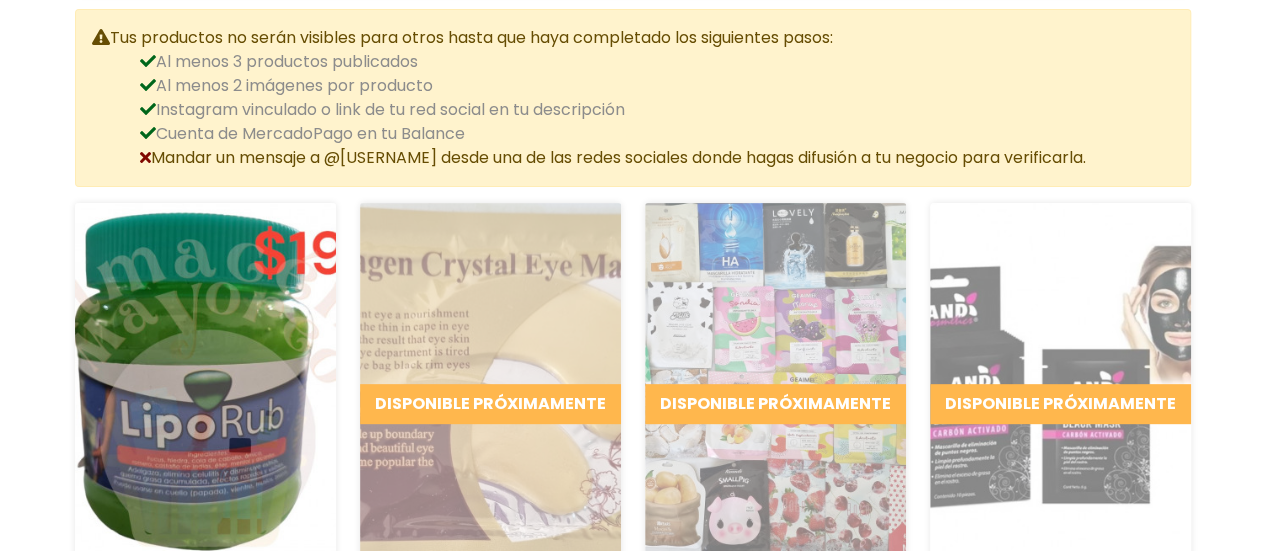scroll, scrollTop: 355, scrollLeft: 0, axis: vertical 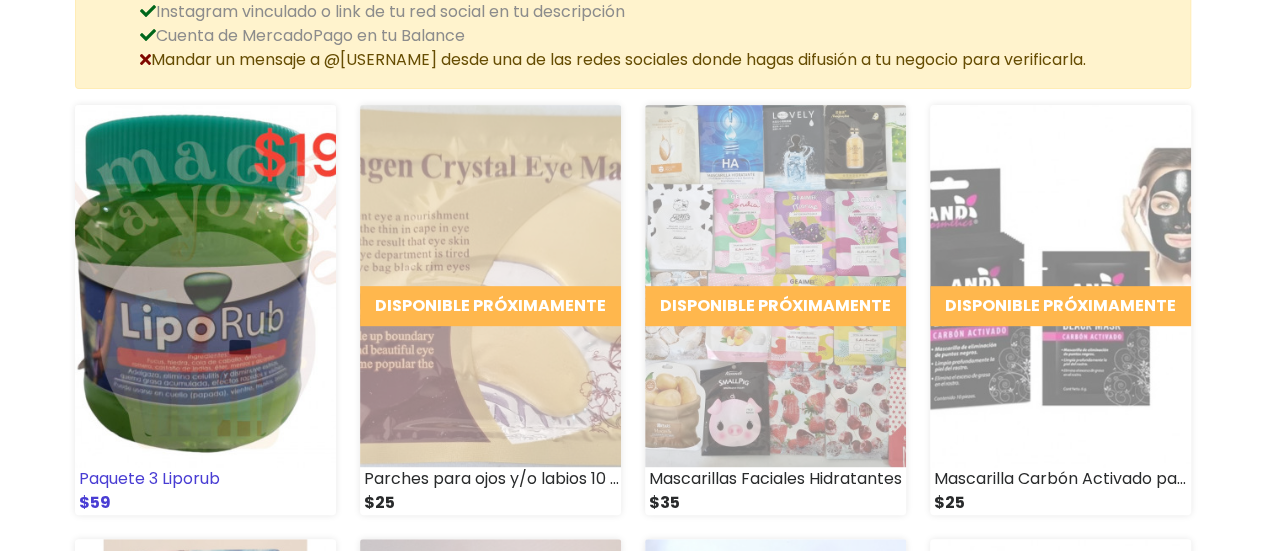 click at bounding box center [205, 286] 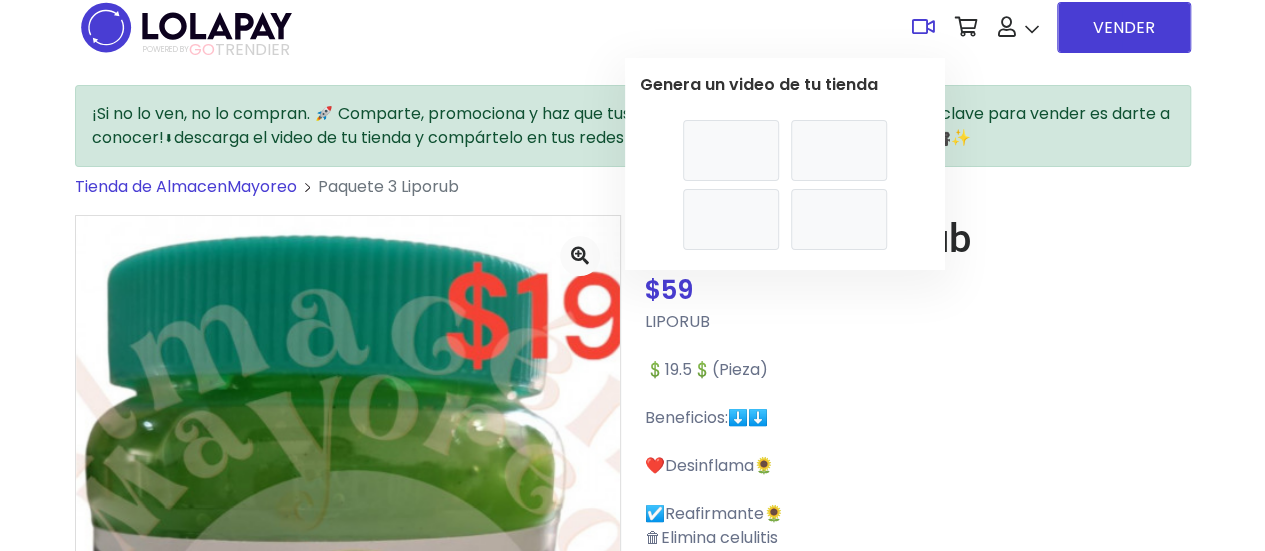 scroll, scrollTop: 0, scrollLeft: 0, axis: both 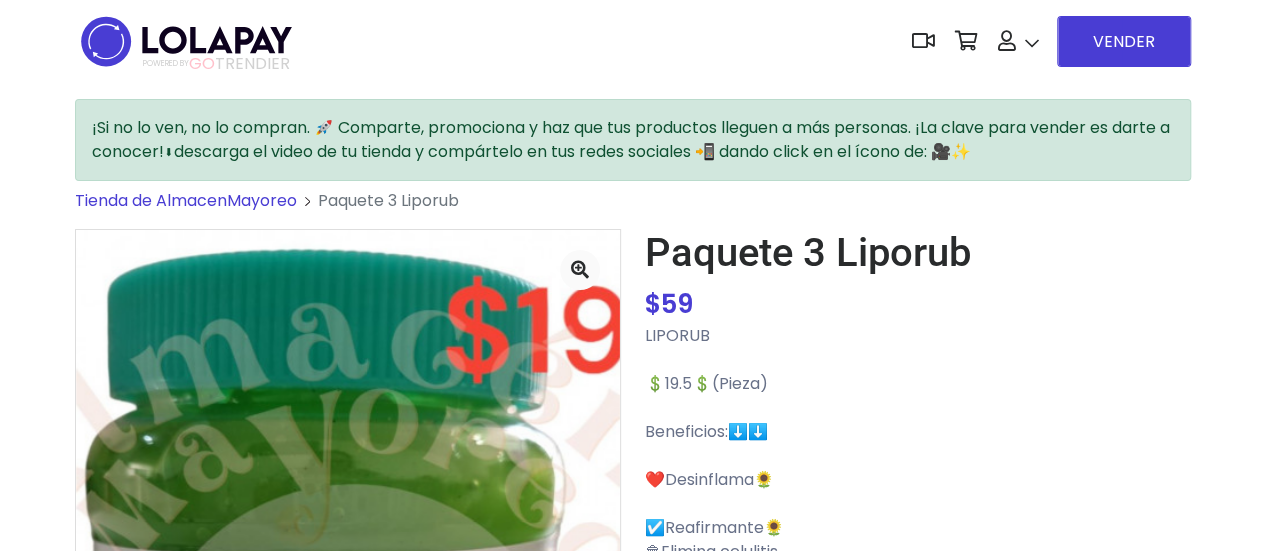 click at bounding box center [186, 41] 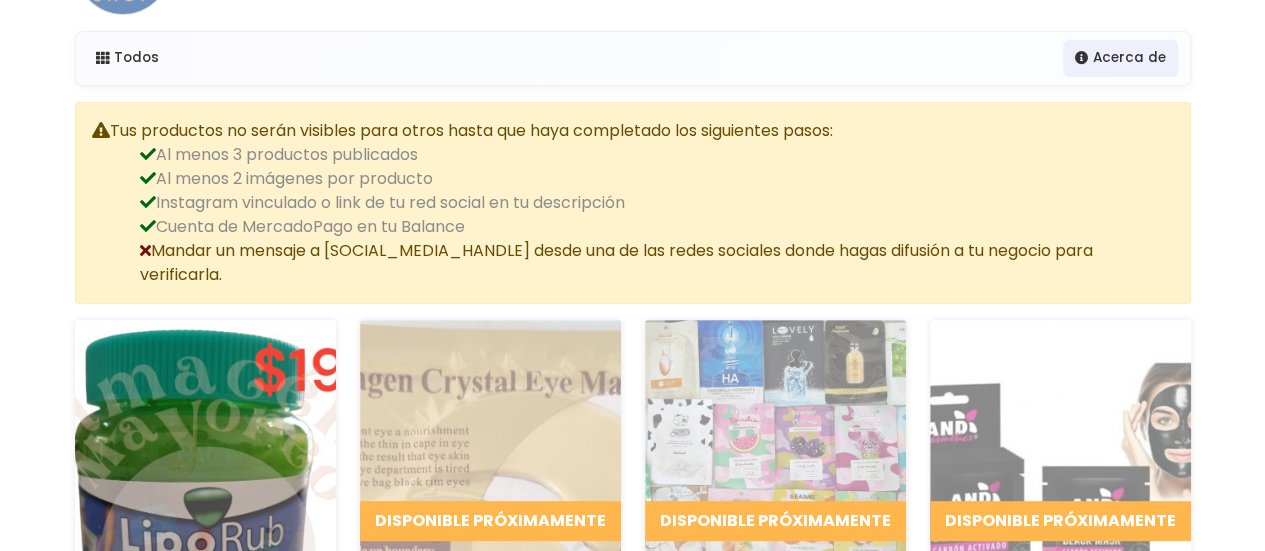 scroll, scrollTop: 0, scrollLeft: 0, axis: both 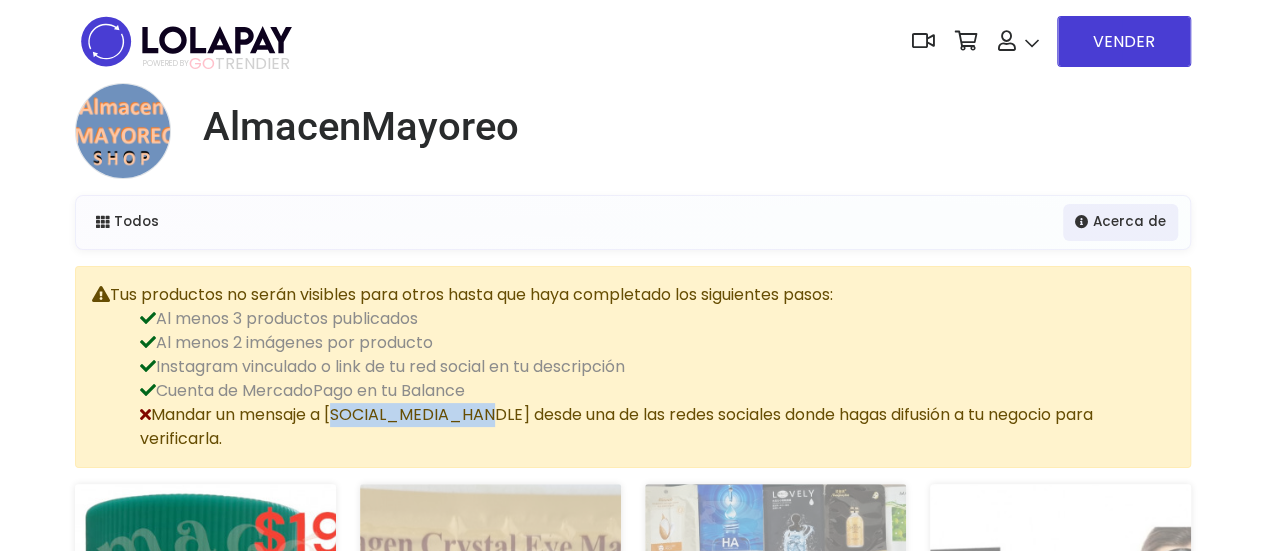 drag, startPoint x: 334, startPoint y: 411, endPoint x: 473, endPoint y: 414, distance: 139.03236 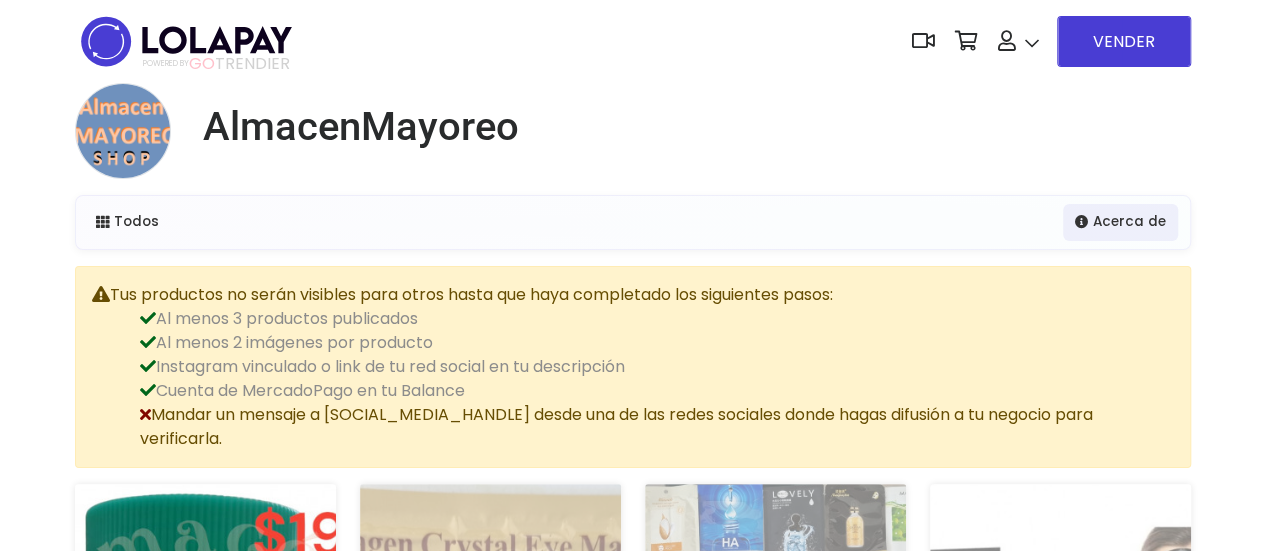 click on "Cuenta de MercadoPago en tu Balance" at bounding box center (657, 391) 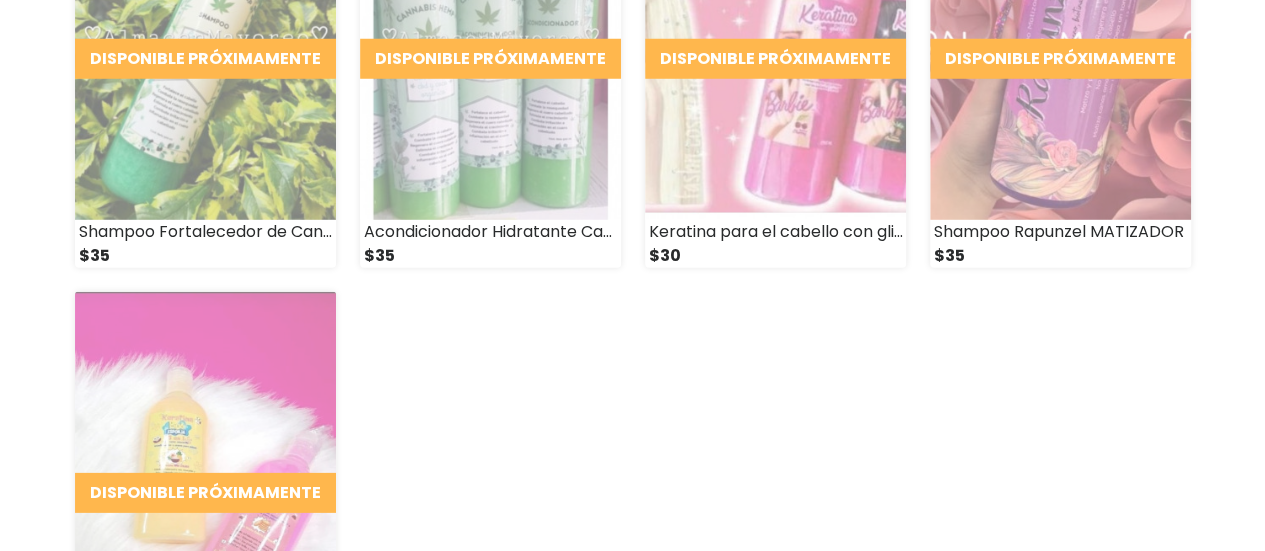 scroll, scrollTop: 3100, scrollLeft: 0, axis: vertical 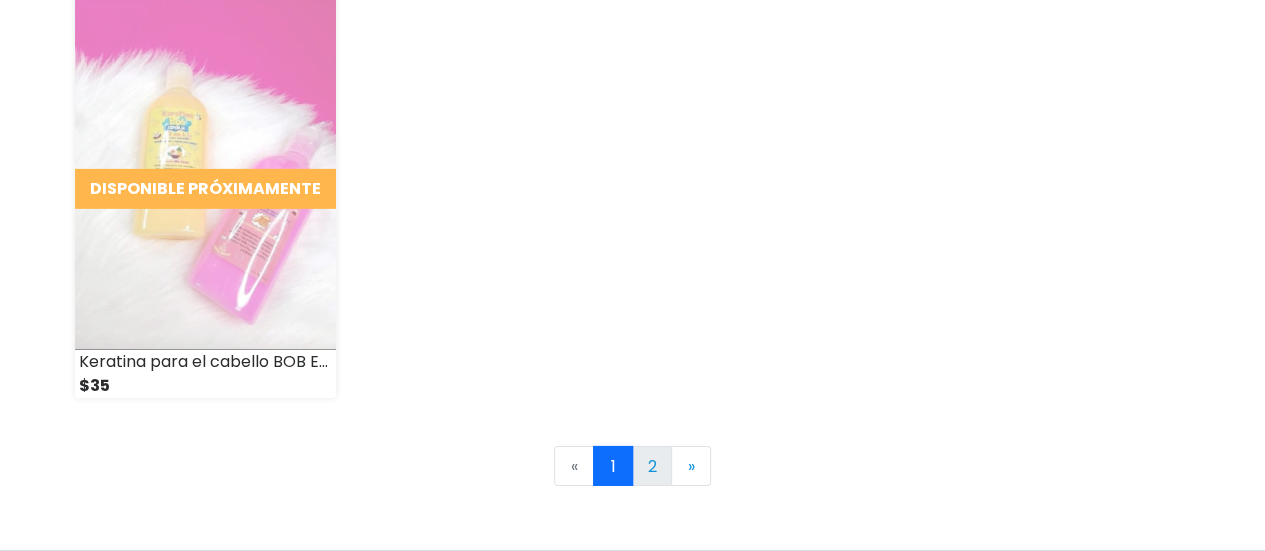 click on "2" at bounding box center [652, 466] 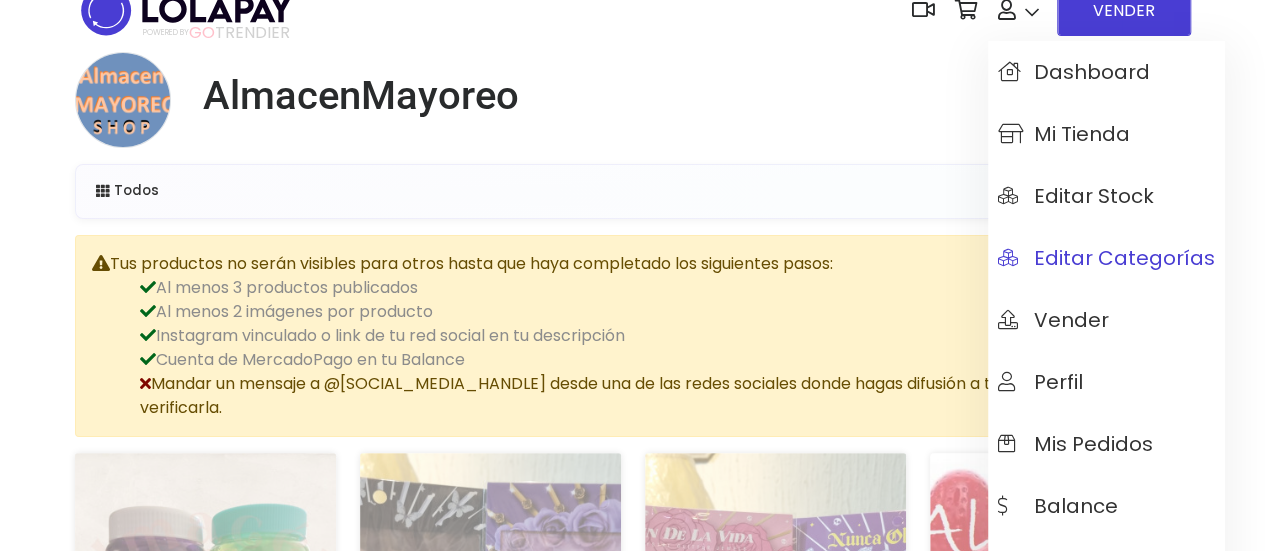 scroll, scrollTop: 0, scrollLeft: 0, axis: both 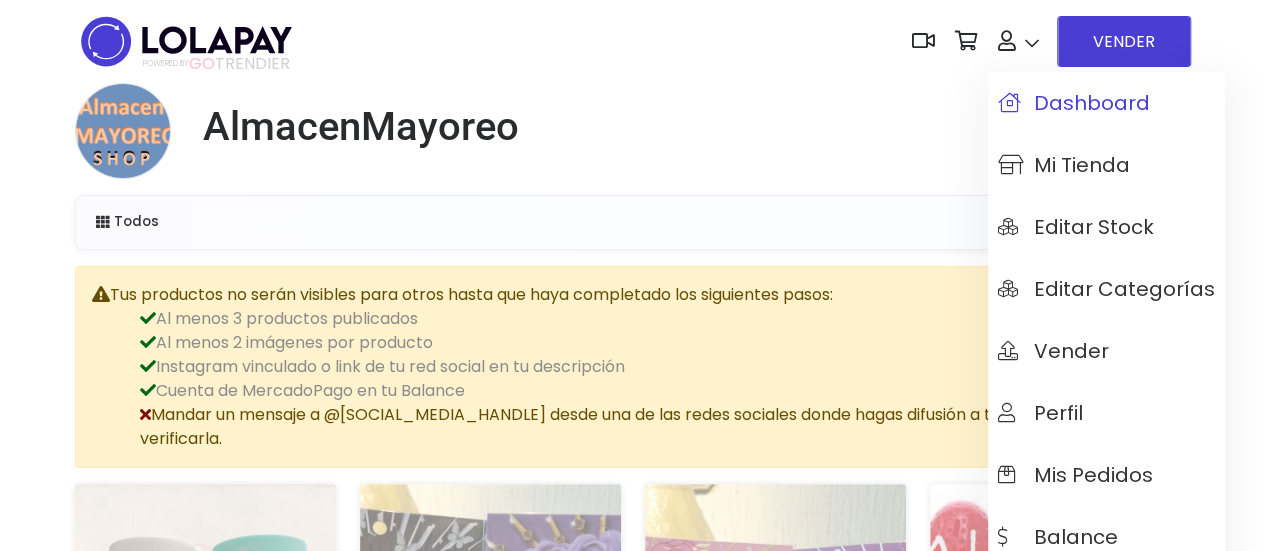 click on "Dashboard" at bounding box center [1074, 103] 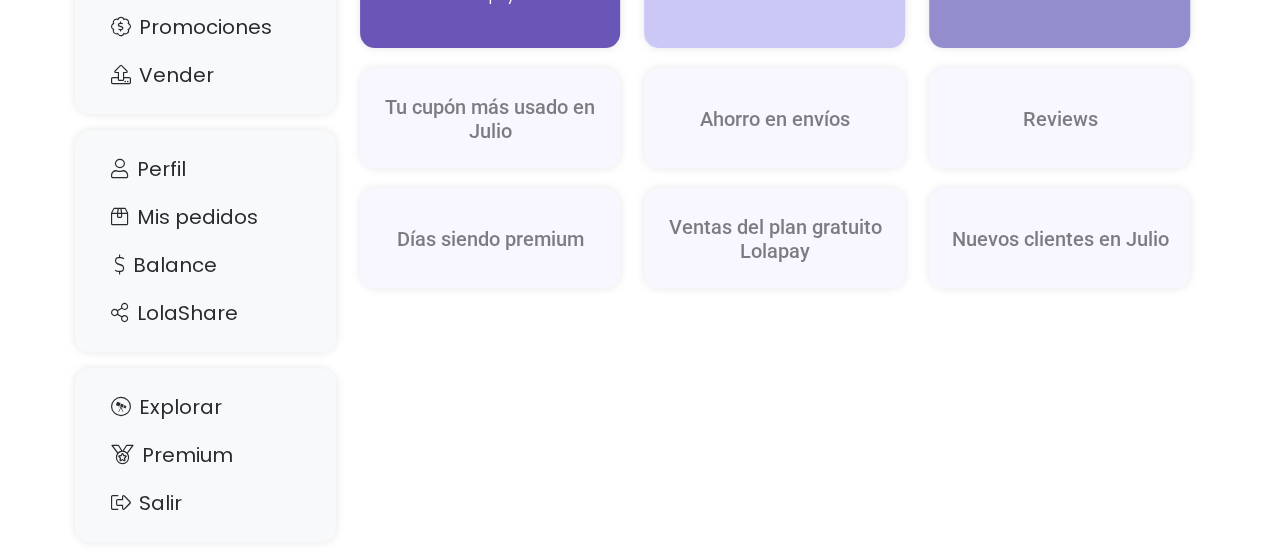 scroll, scrollTop: 451, scrollLeft: 0, axis: vertical 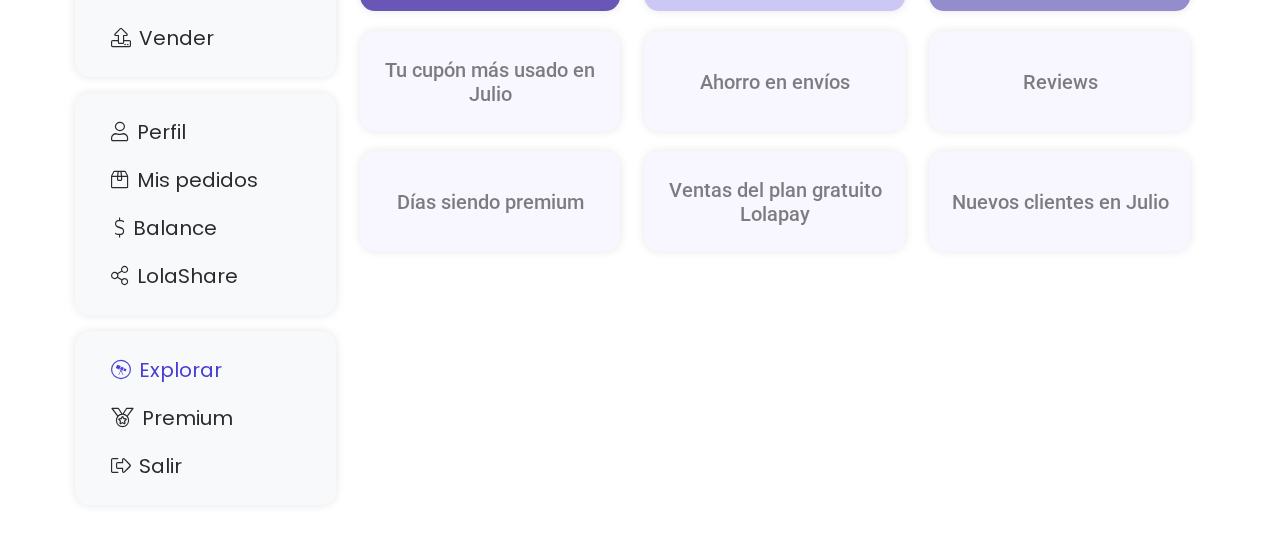 click on "Explorar" at bounding box center (205, 370) 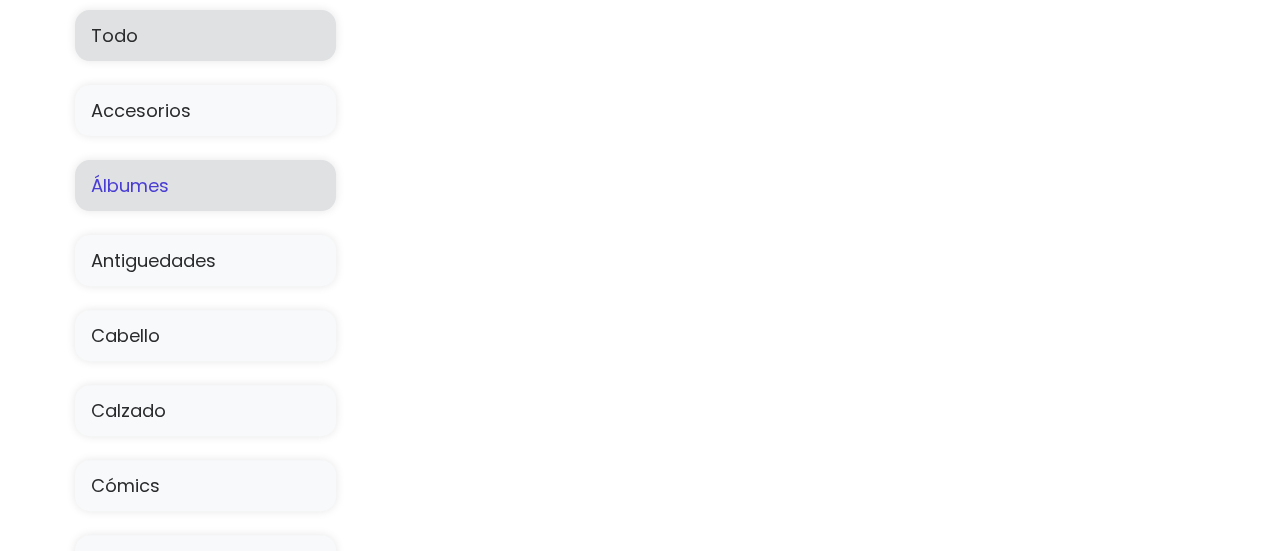 scroll, scrollTop: 100, scrollLeft: 0, axis: vertical 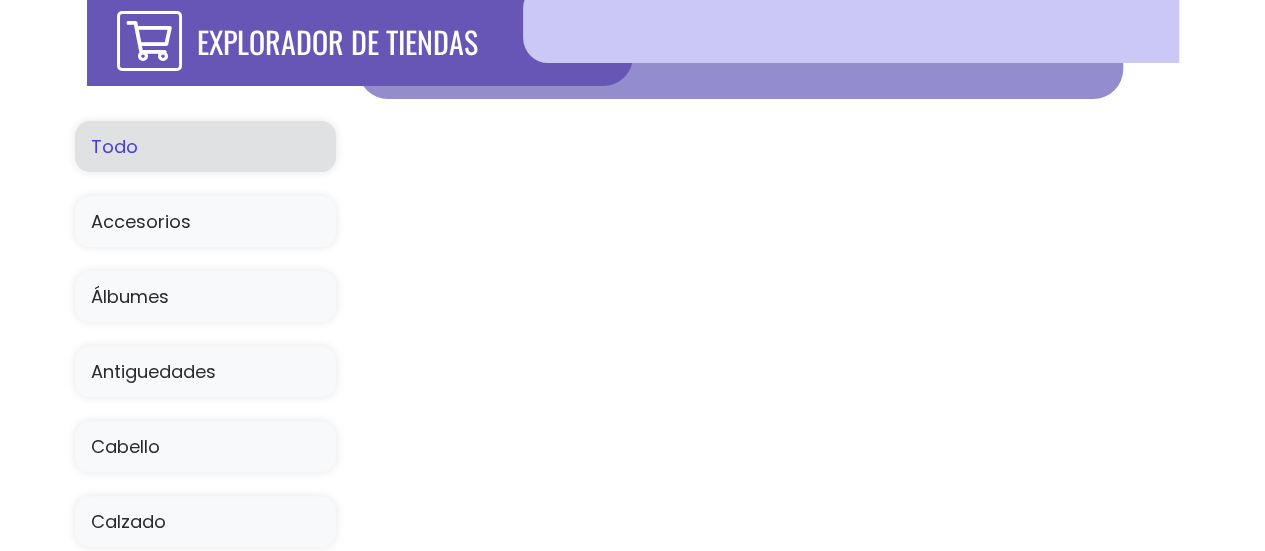 click on "Todo" at bounding box center [205, 146] 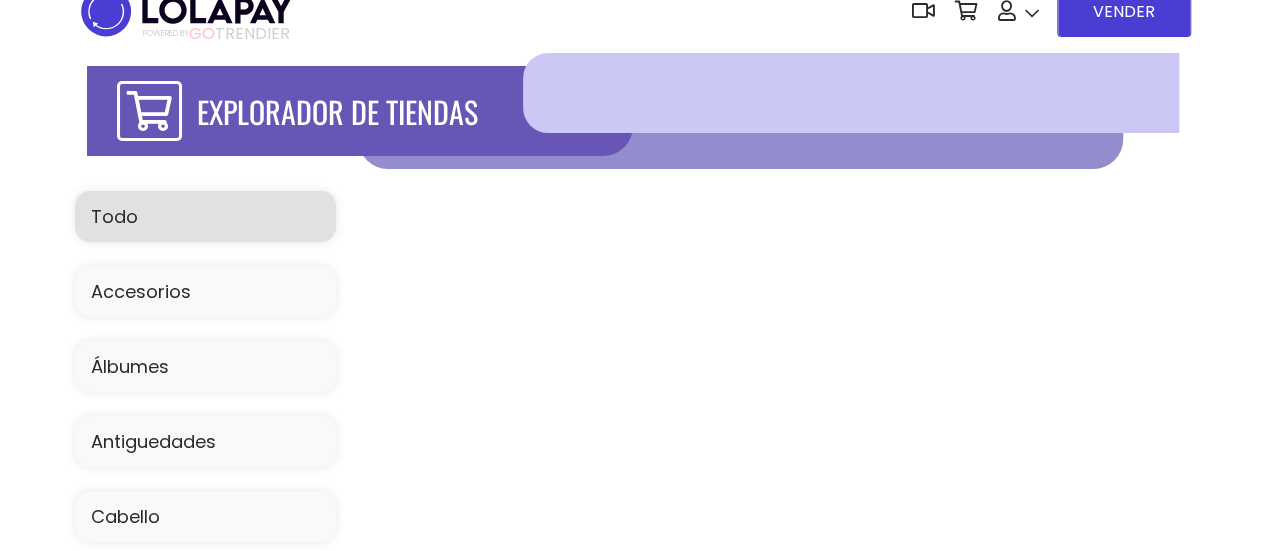 scroll, scrollTop: 0, scrollLeft: 0, axis: both 